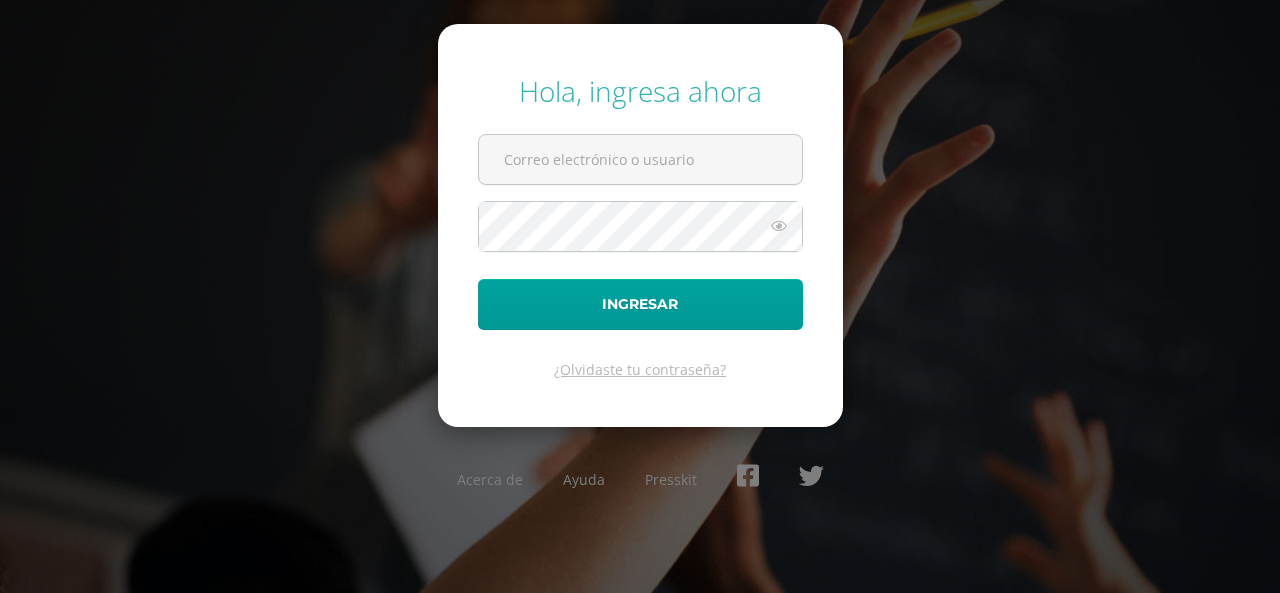 scroll, scrollTop: 0, scrollLeft: 0, axis: both 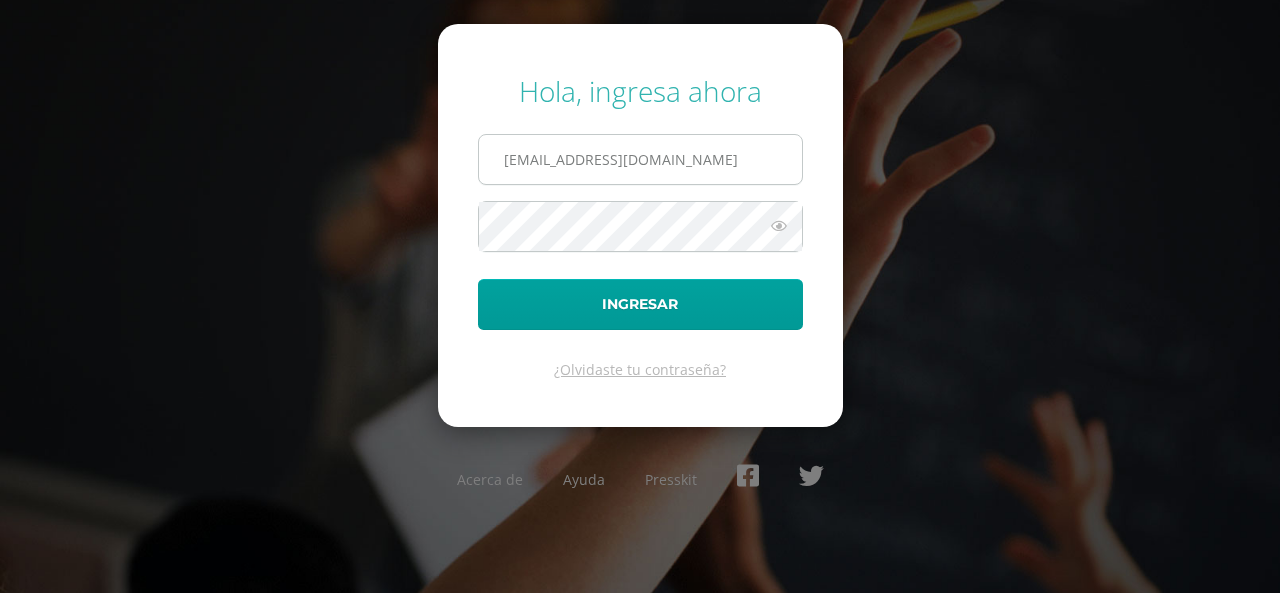 click on "sucelimorales@osoriosandoval.edu.gt" at bounding box center (640, 159) 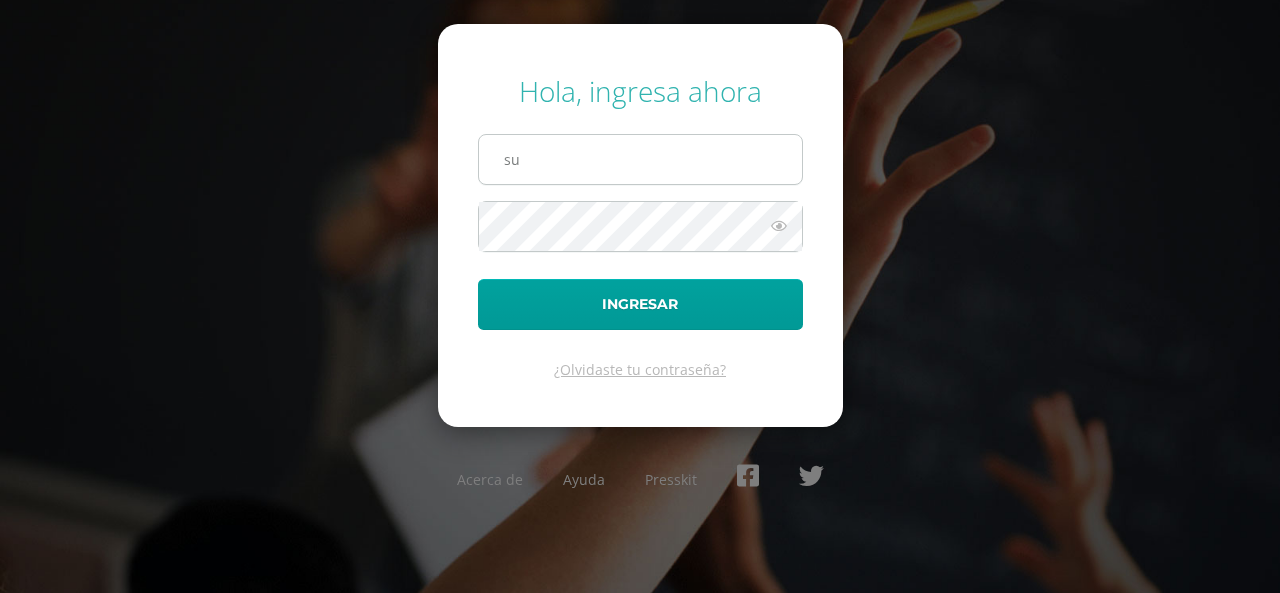 type on "s" 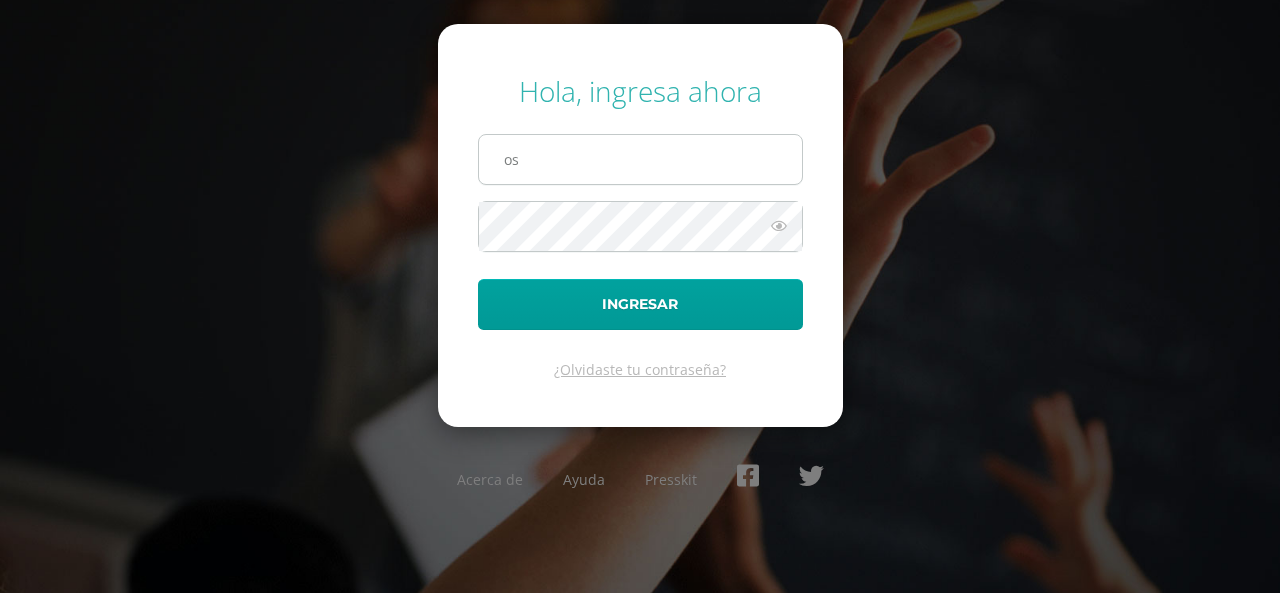 type on "oscardelaguila@osoriosandoval.edu.gt" 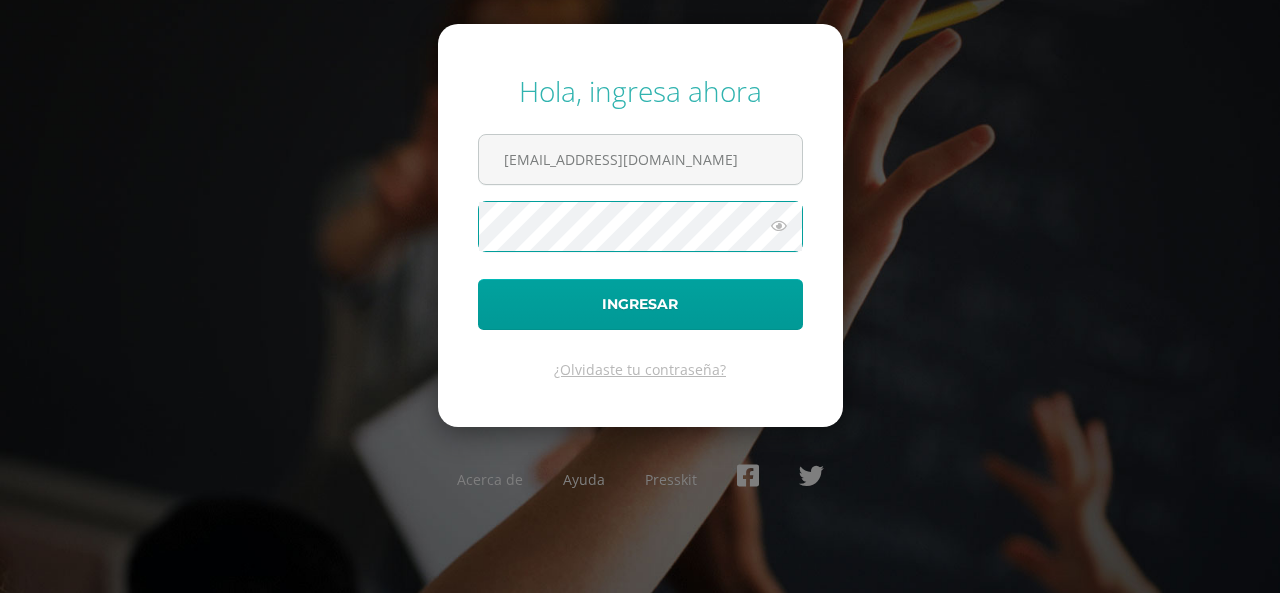 click at bounding box center [779, 226] 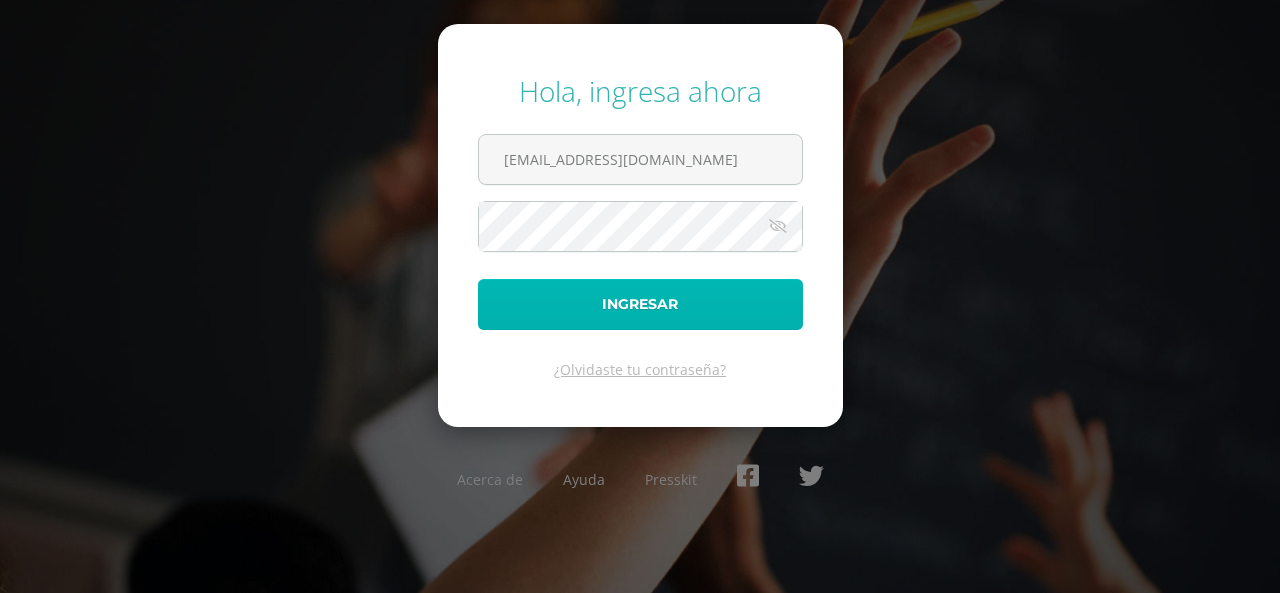 click on "Ingresar" at bounding box center (640, 304) 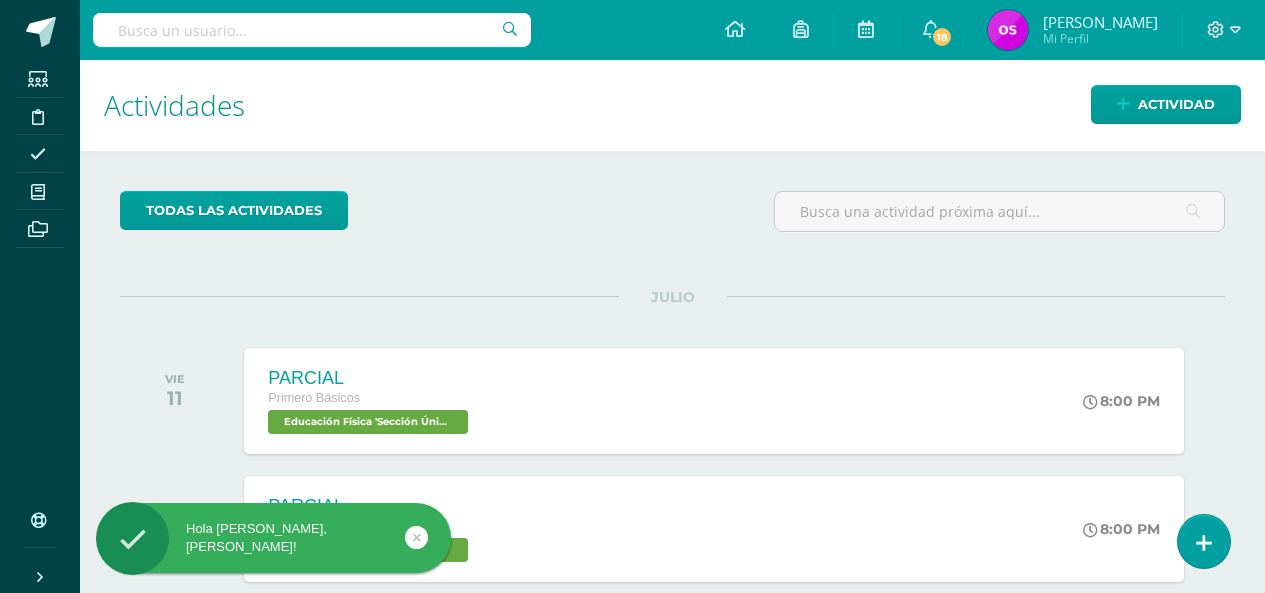 scroll, scrollTop: 0, scrollLeft: 0, axis: both 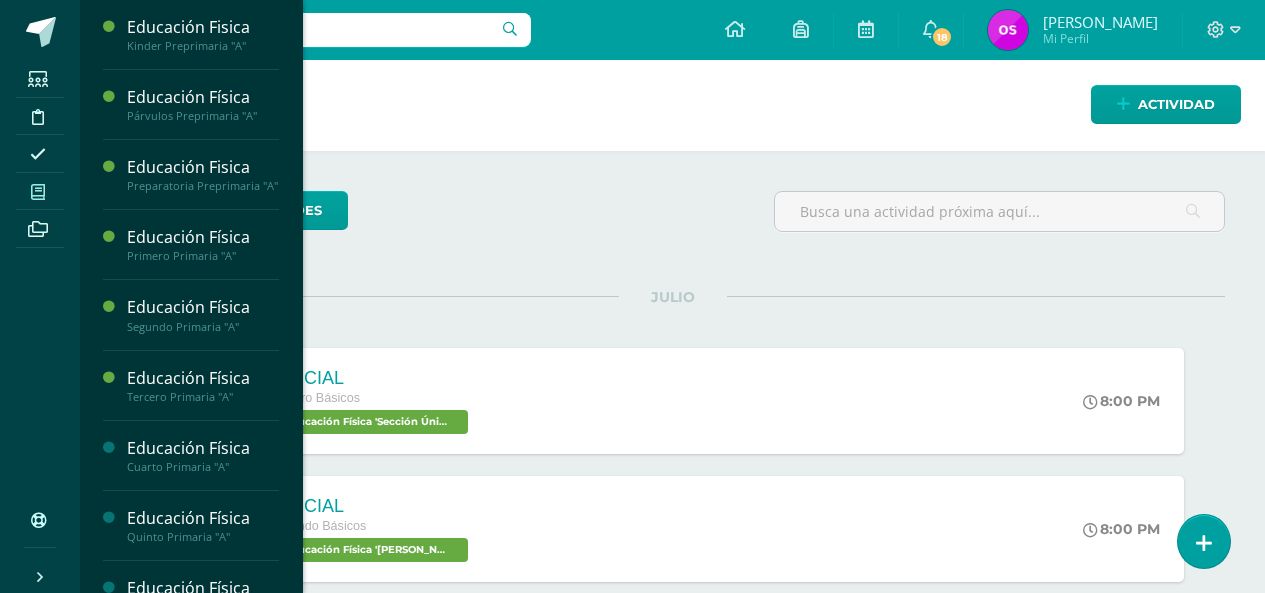 click at bounding box center (38, 192) 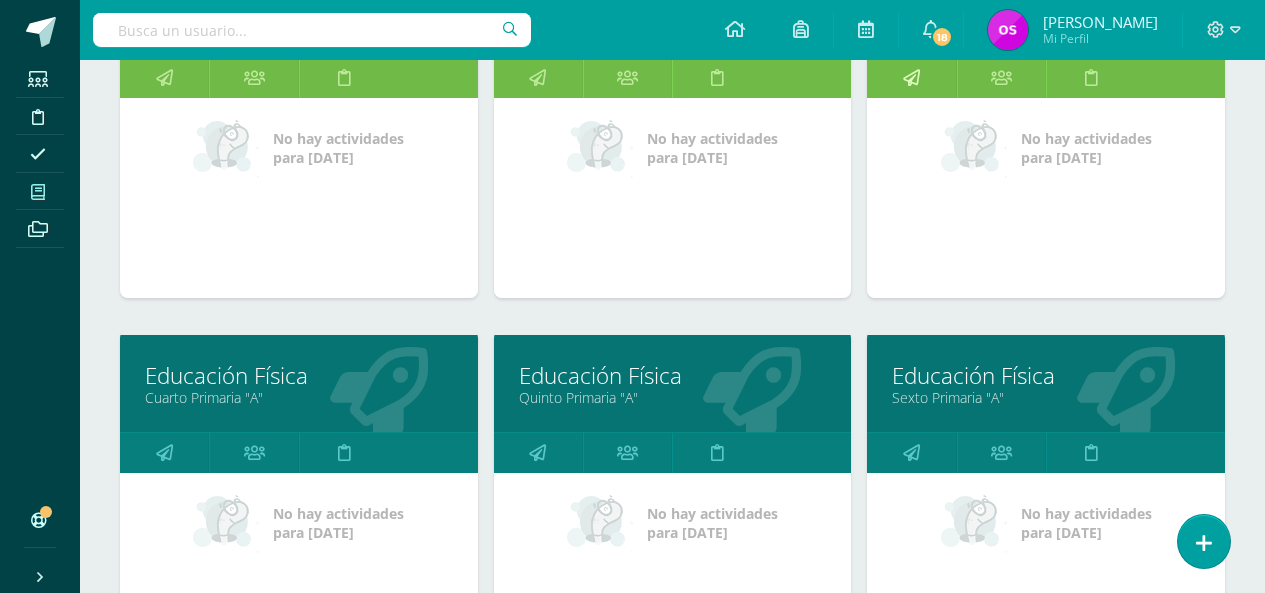 scroll, scrollTop: 800, scrollLeft: 0, axis: vertical 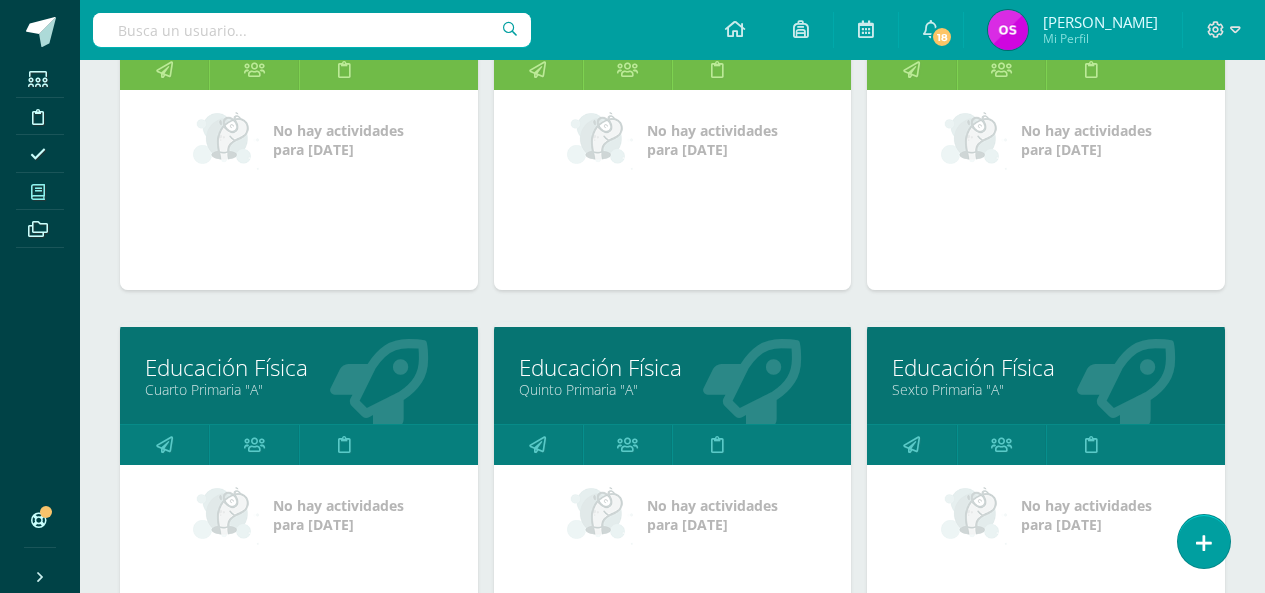 click on "Cuarto Primaria "A"" at bounding box center [299, 389] 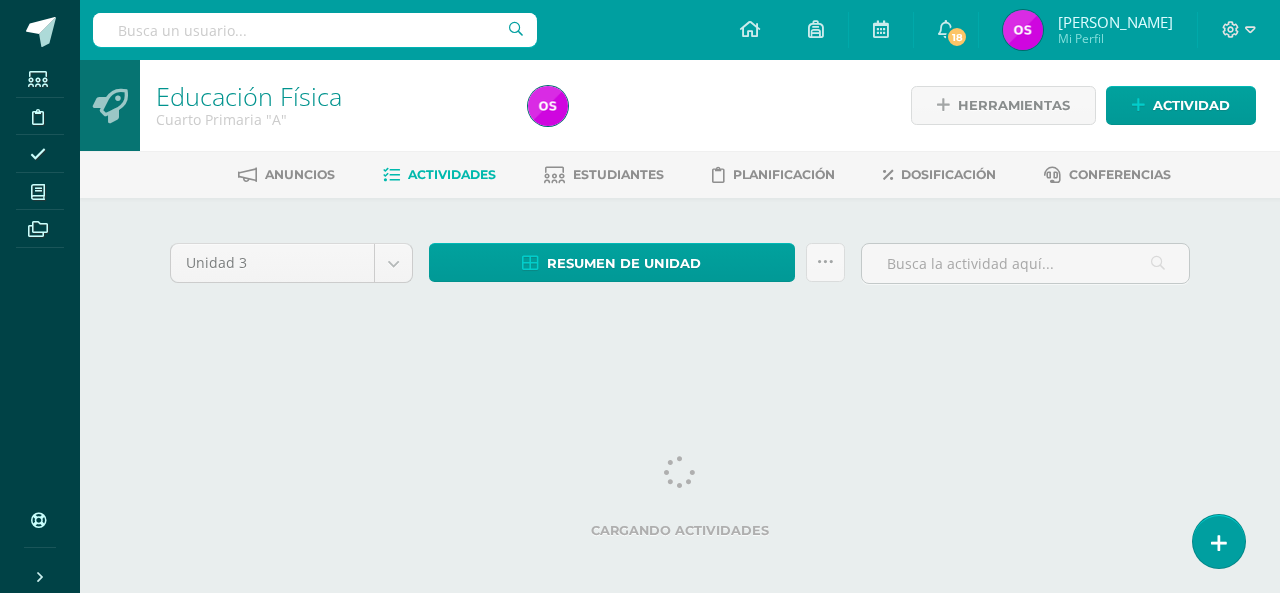 scroll, scrollTop: 0, scrollLeft: 0, axis: both 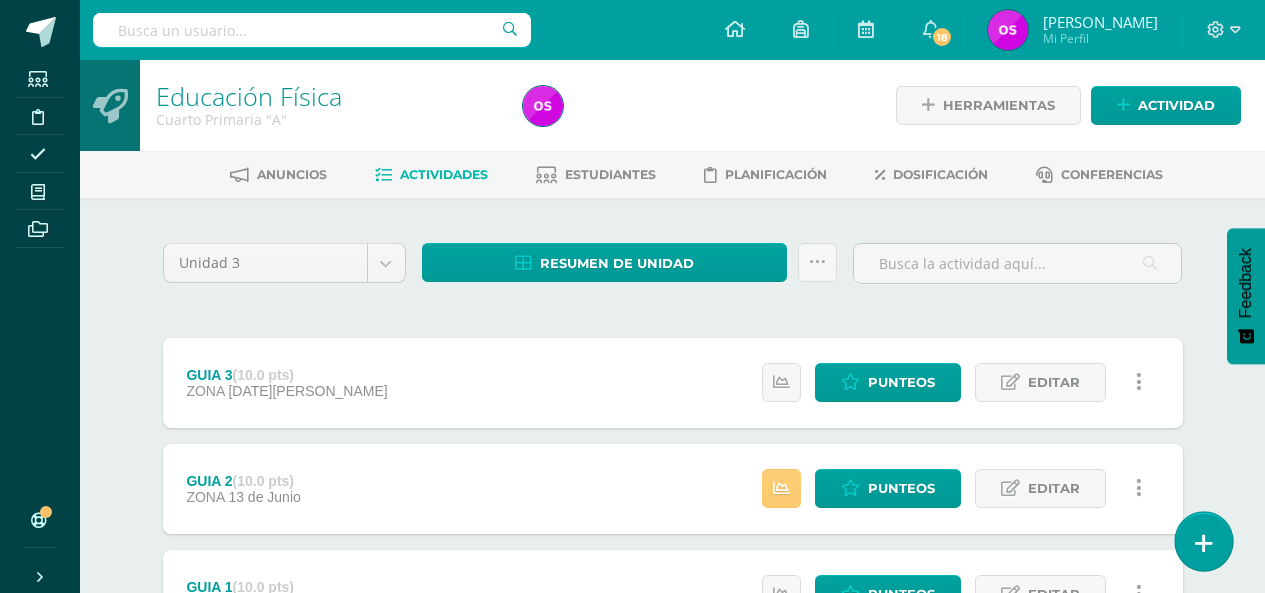click at bounding box center [1203, 541] 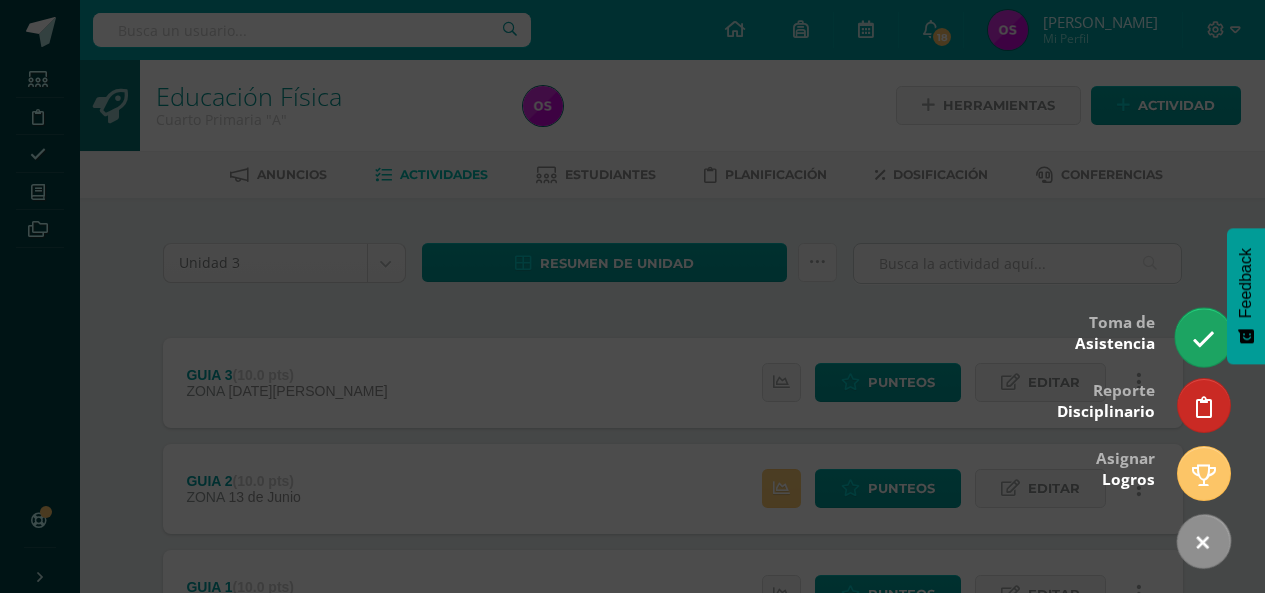 click at bounding box center [1203, 337] 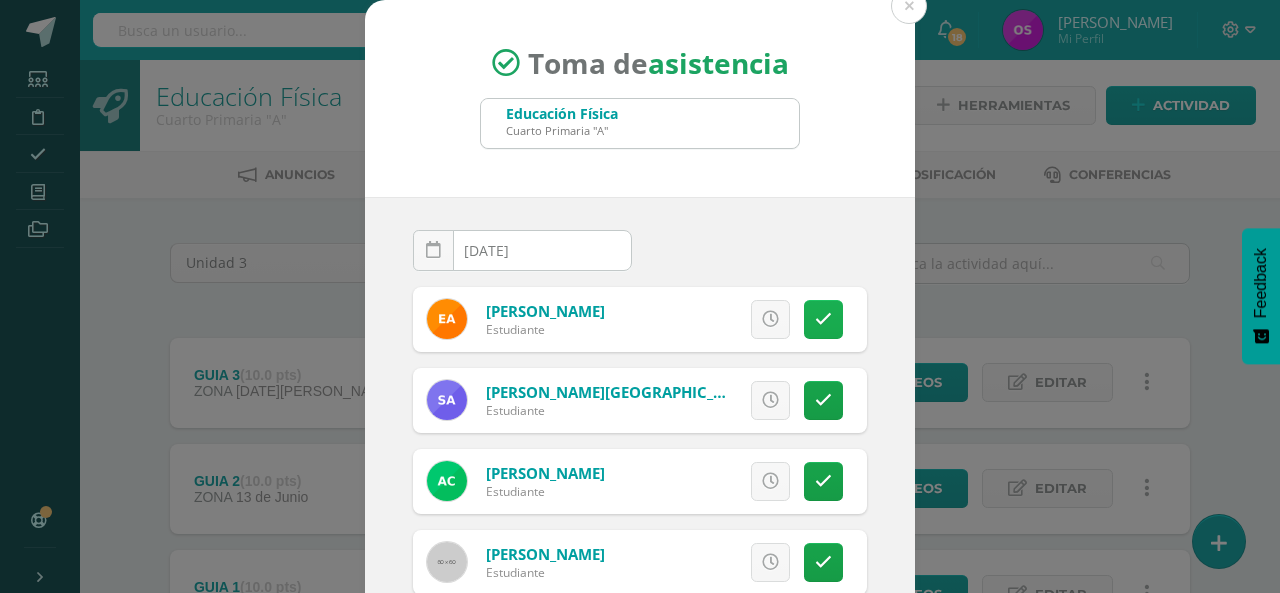 click at bounding box center (823, 319) 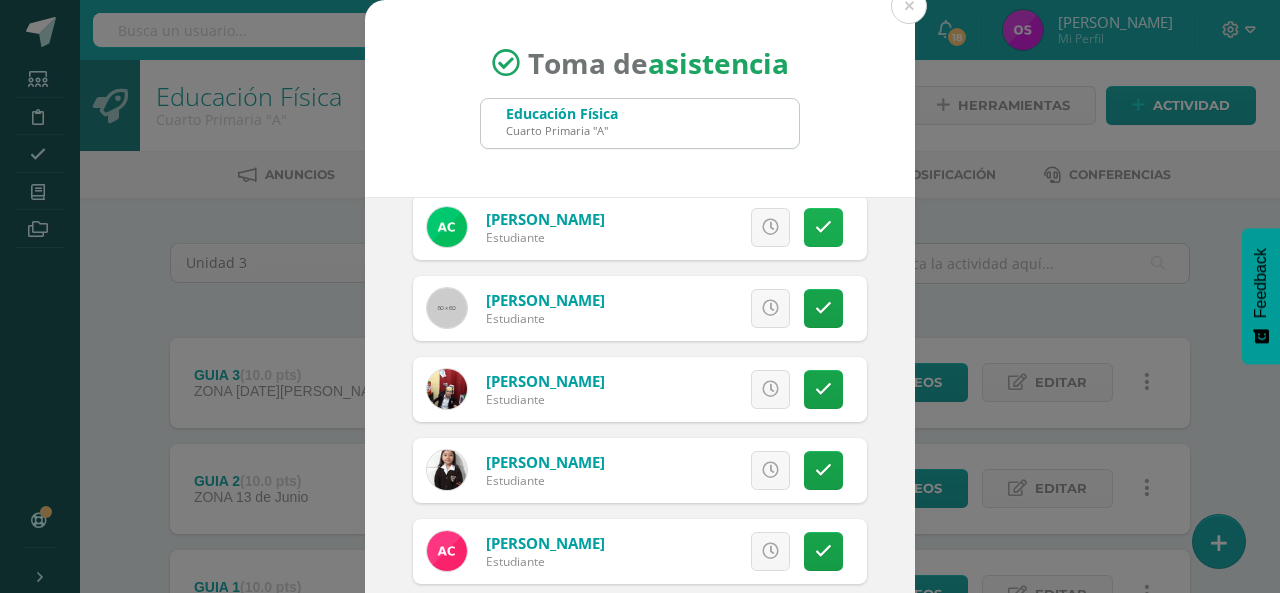 scroll, scrollTop: 300, scrollLeft: 0, axis: vertical 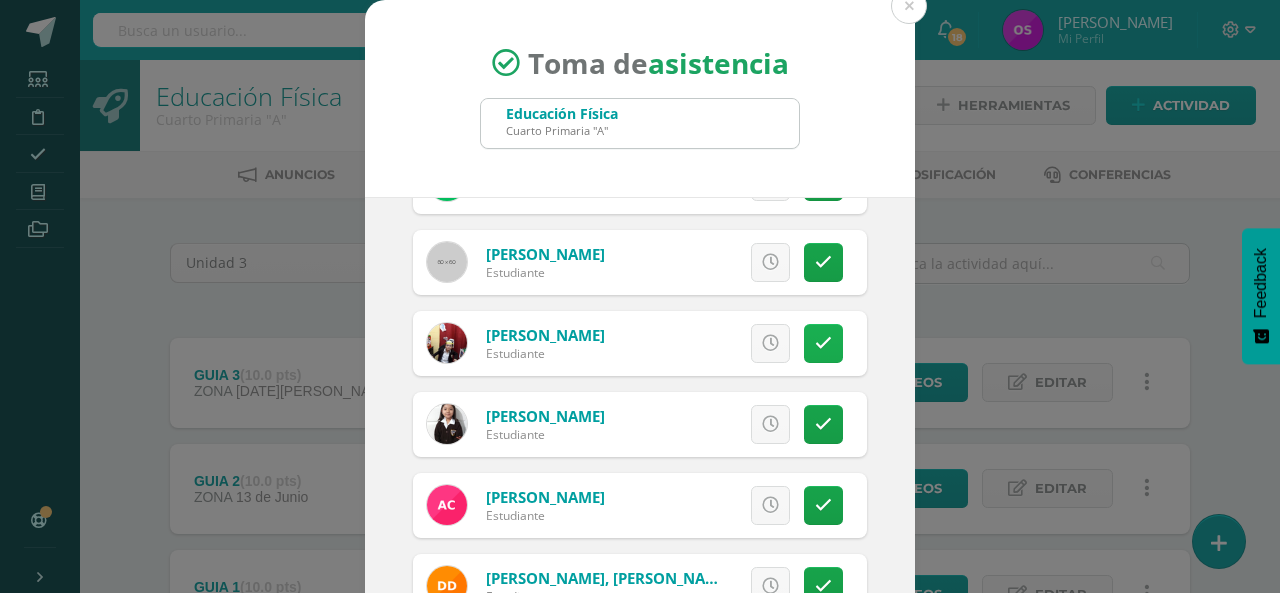 click at bounding box center (823, 343) 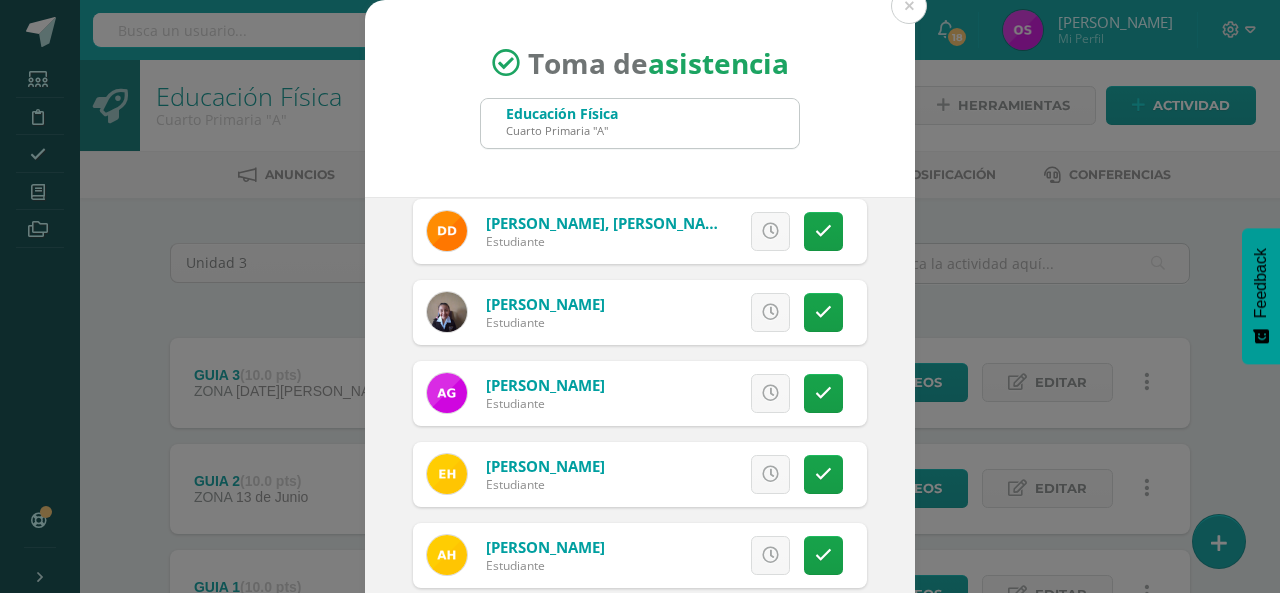 scroll, scrollTop: 700, scrollLeft: 0, axis: vertical 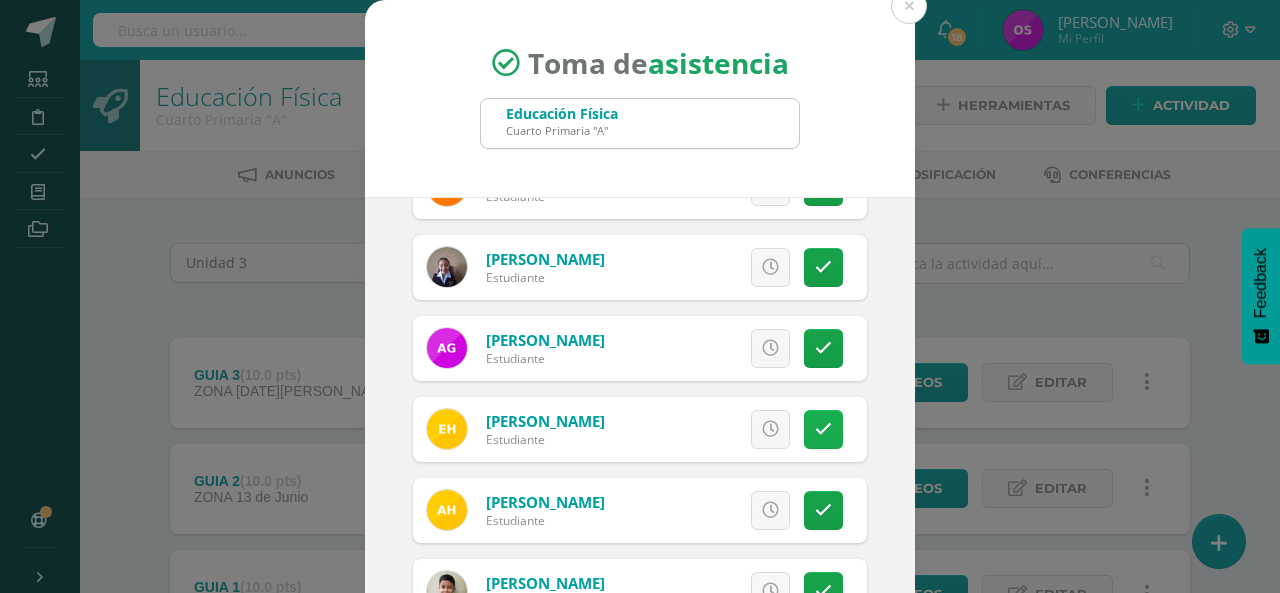click at bounding box center [823, 429] 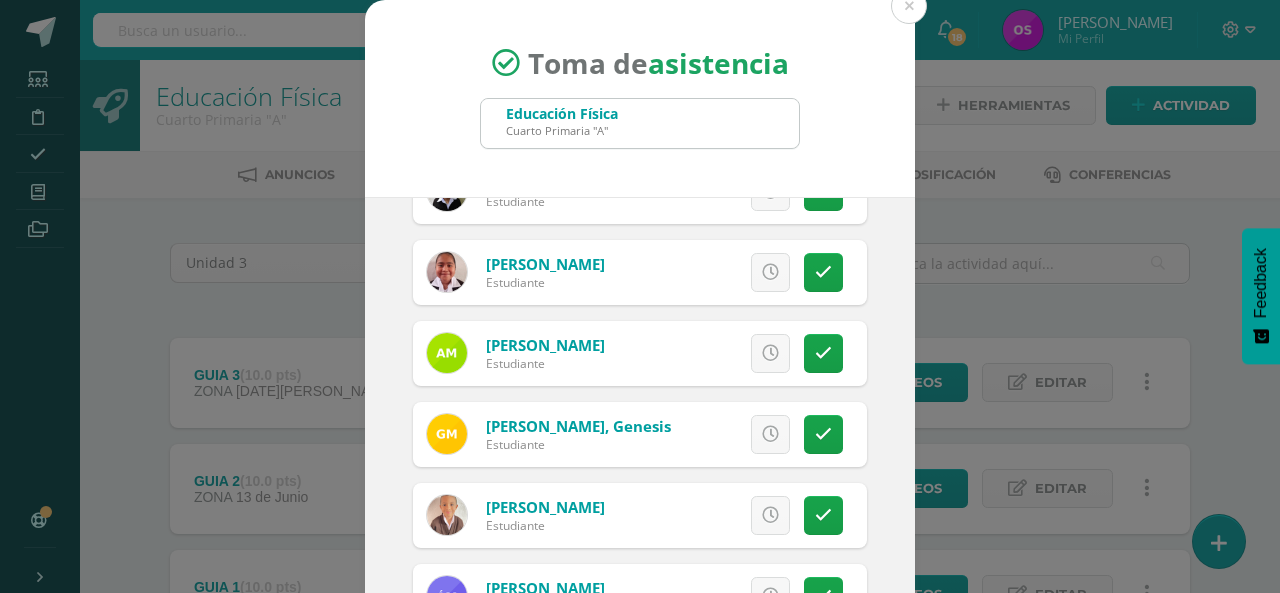 scroll, scrollTop: 1200, scrollLeft: 0, axis: vertical 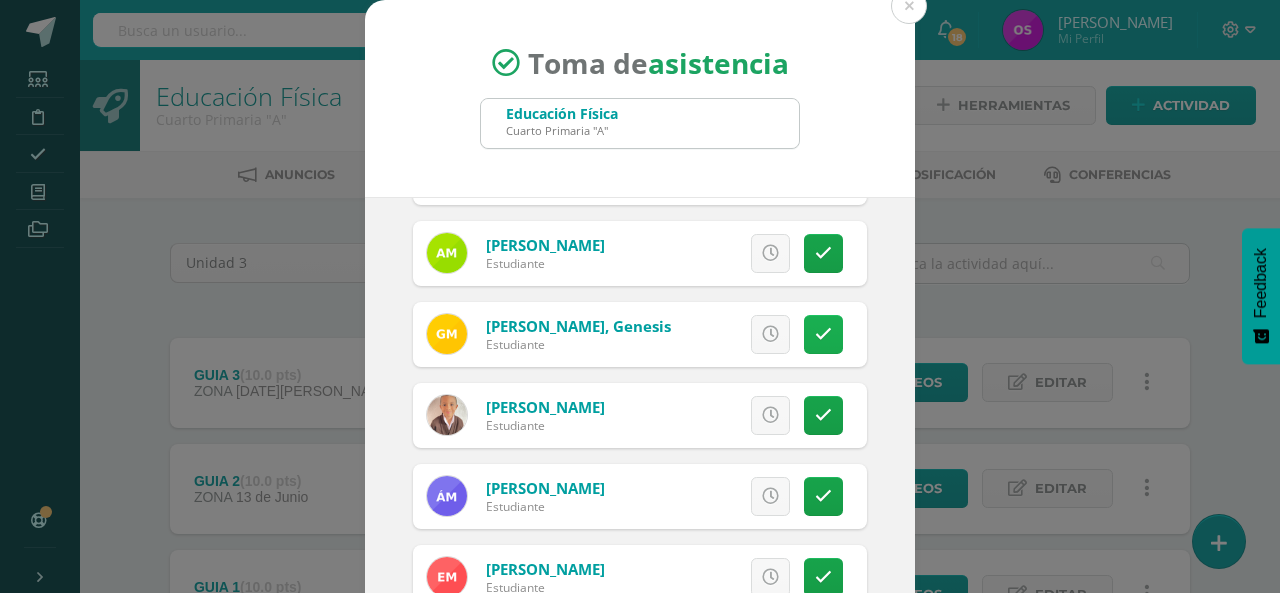 click at bounding box center [823, 334] 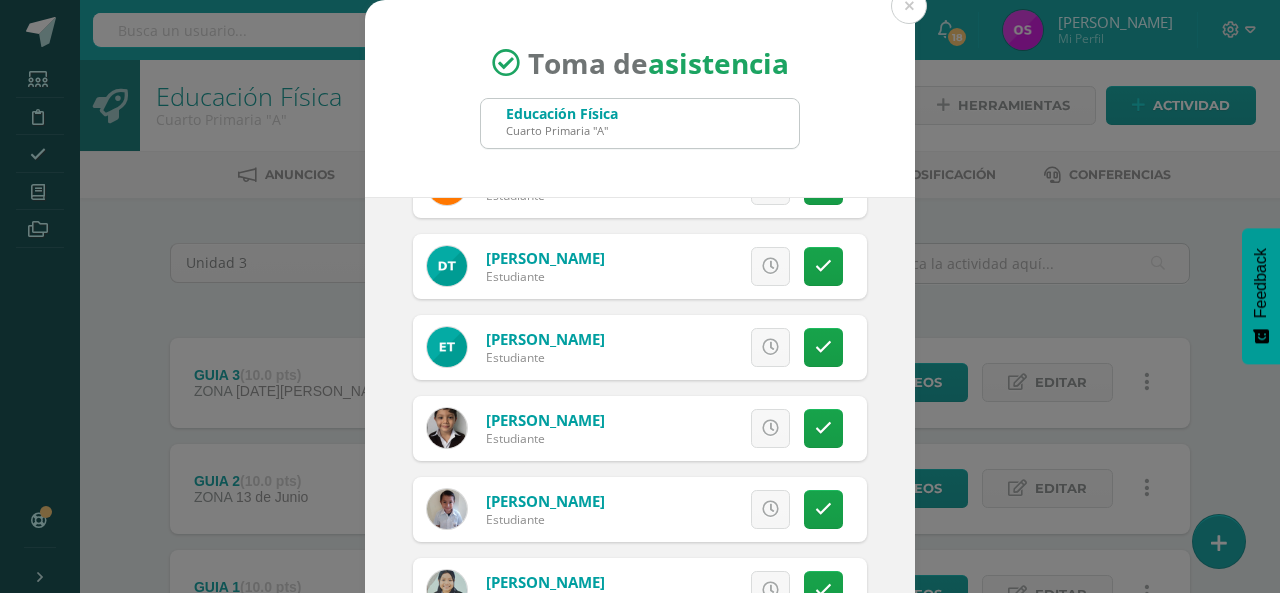 scroll, scrollTop: 1919, scrollLeft: 0, axis: vertical 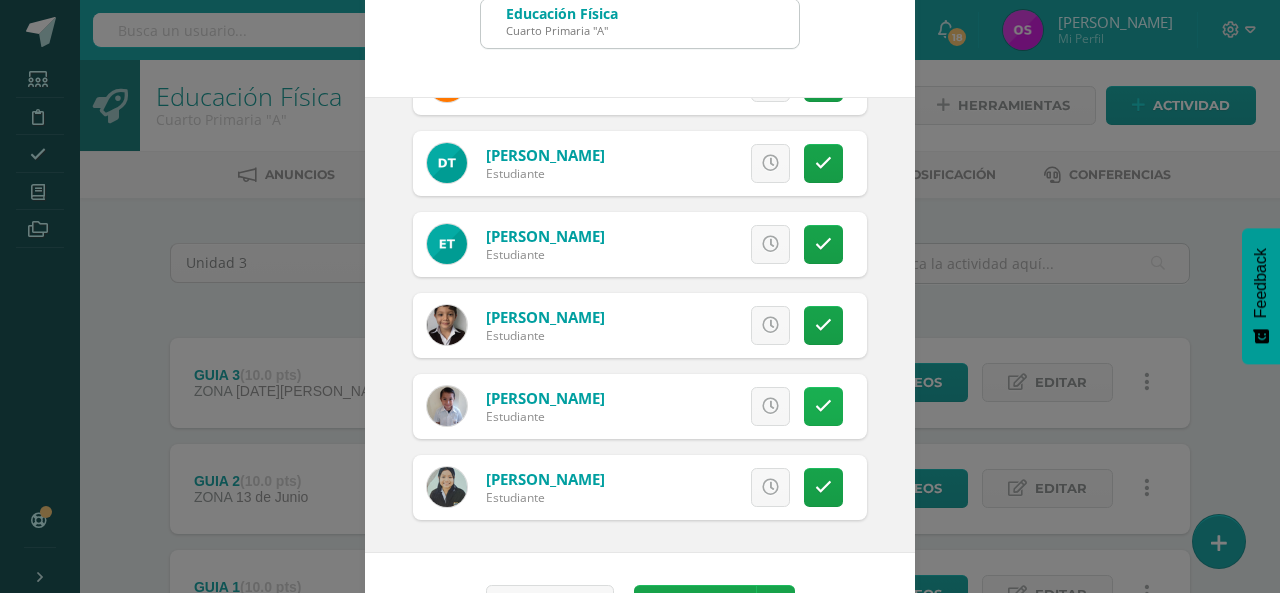 click at bounding box center (823, 406) 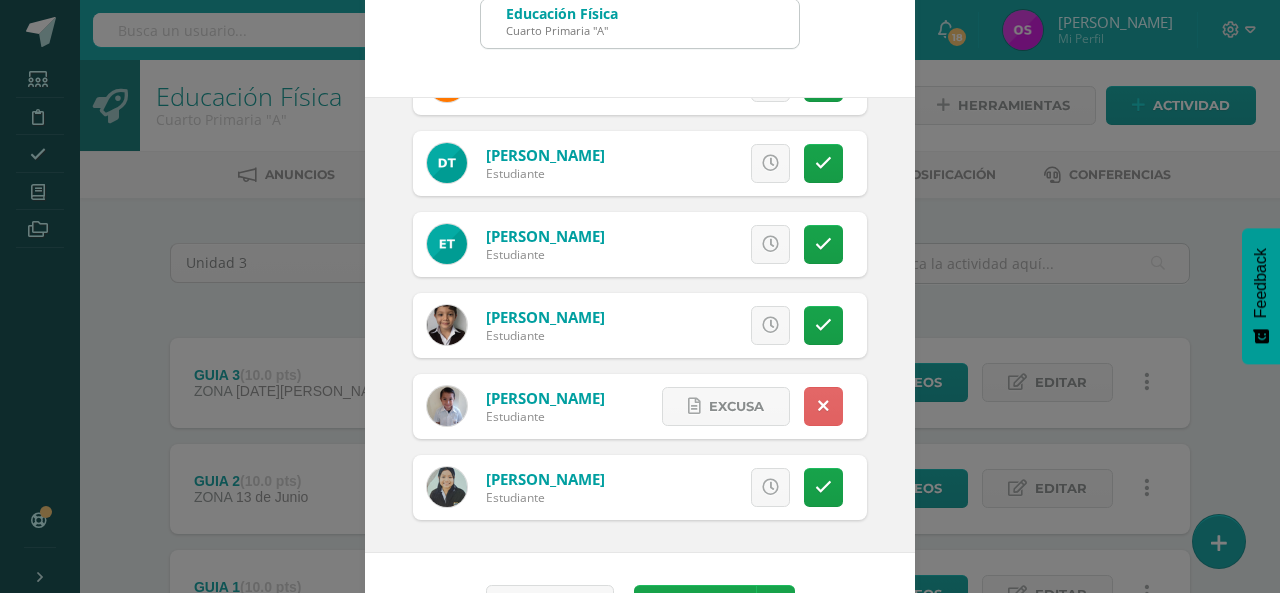 scroll, scrollTop: 163, scrollLeft: 0, axis: vertical 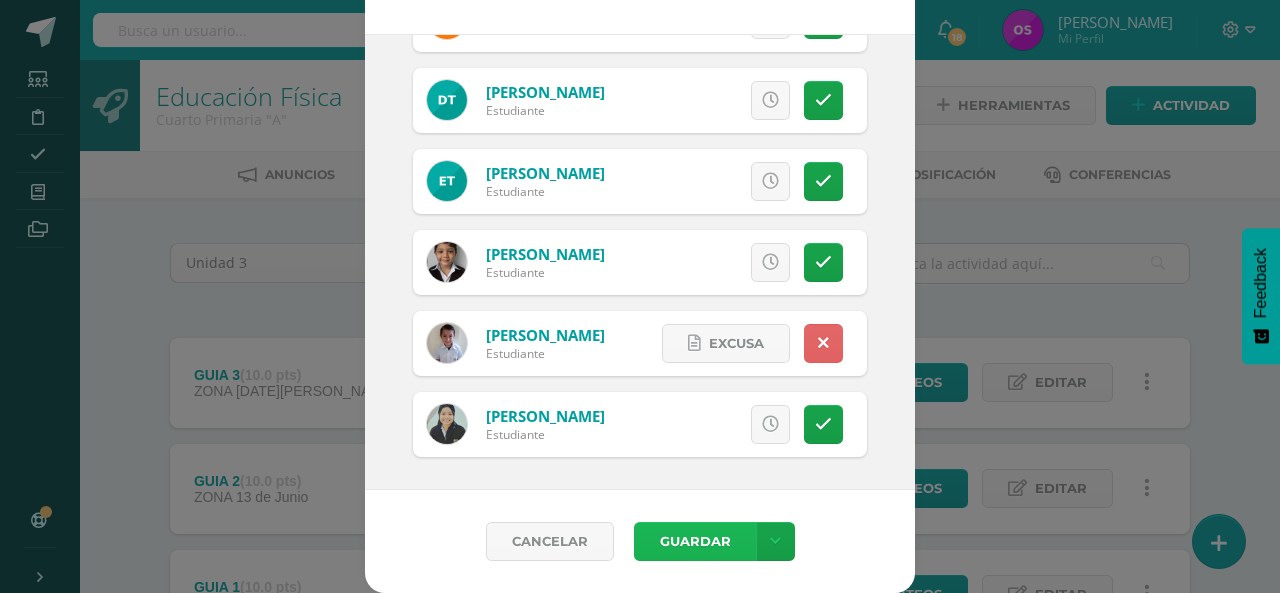 click on "Guardar" at bounding box center [695, 541] 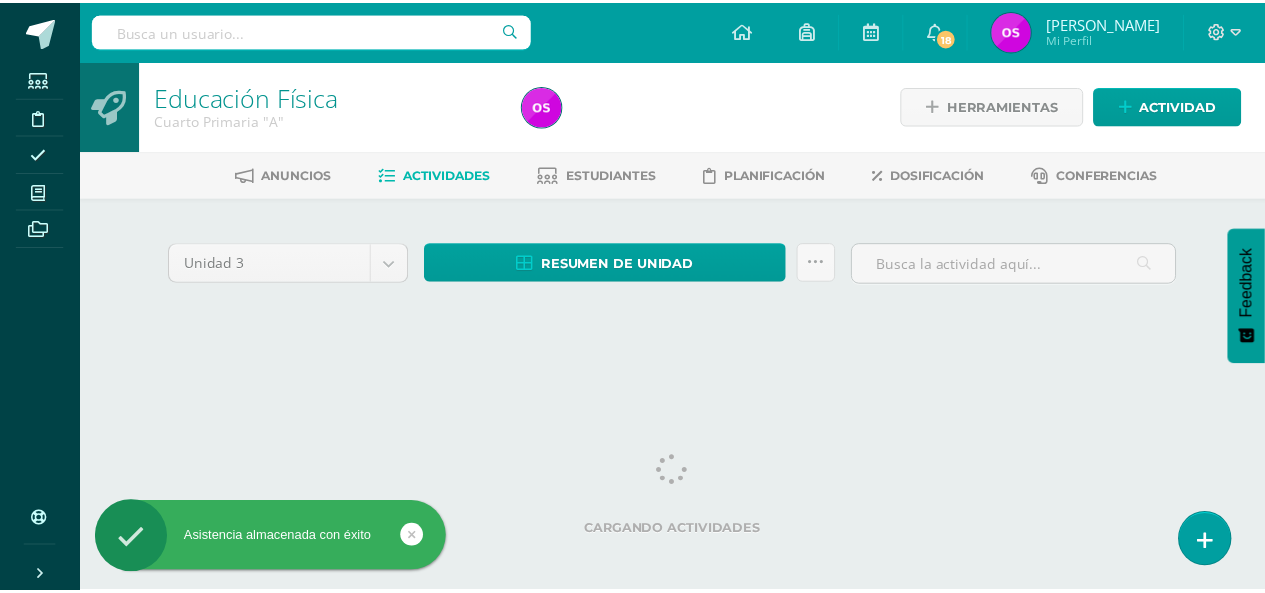 scroll, scrollTop: 0, scrollLeft: 0, axis: both 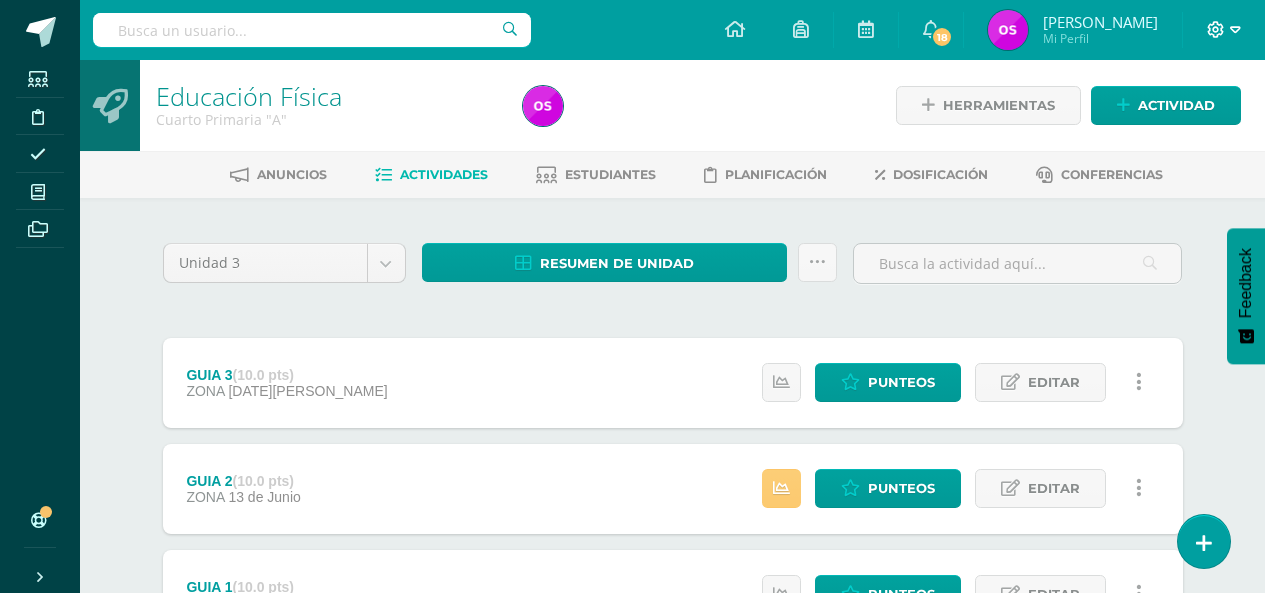 click 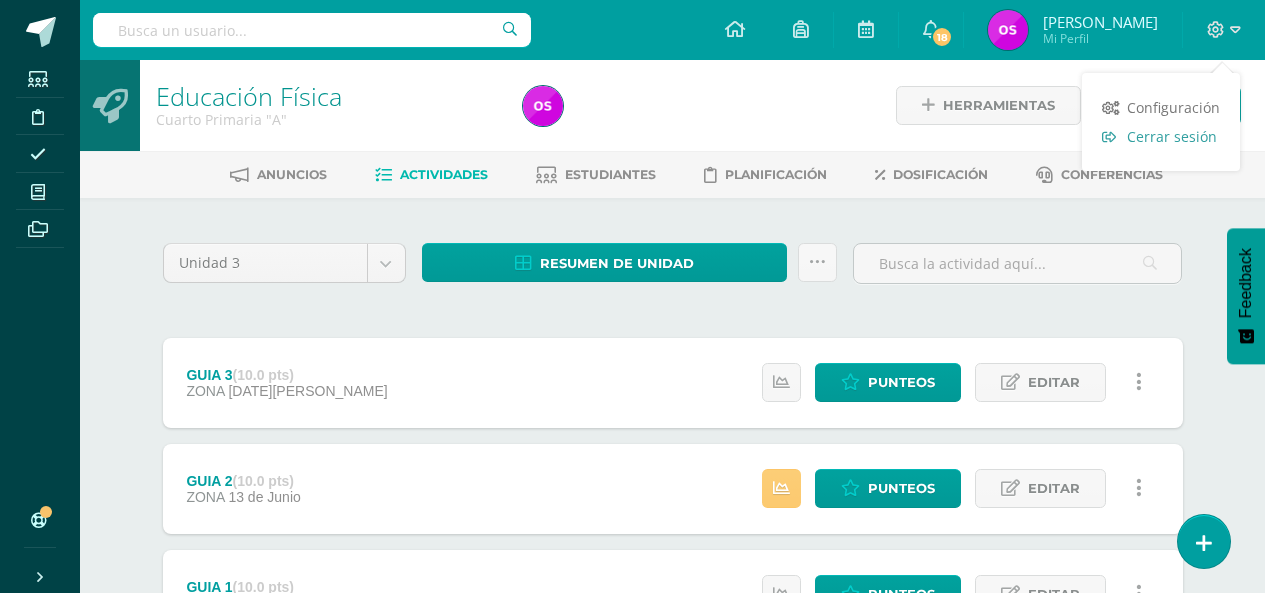 click on "Cerrar sesión" at bounding box center (1172, 136) 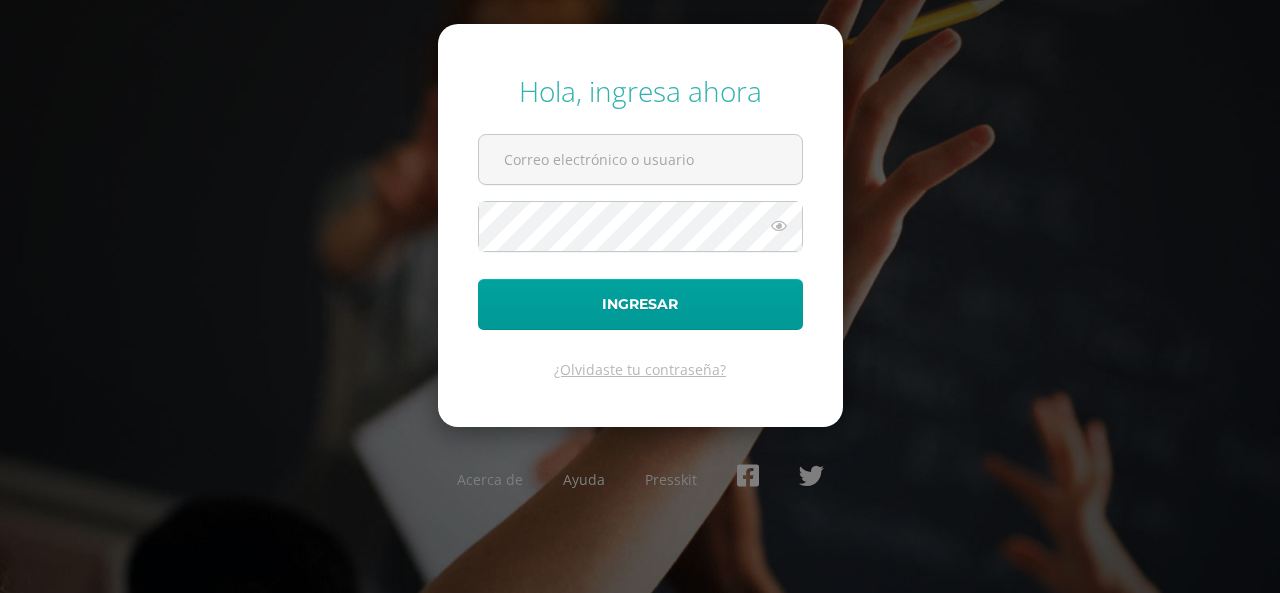 scroll, scrollTop: 0, scrollLeft: 0, axis: both 